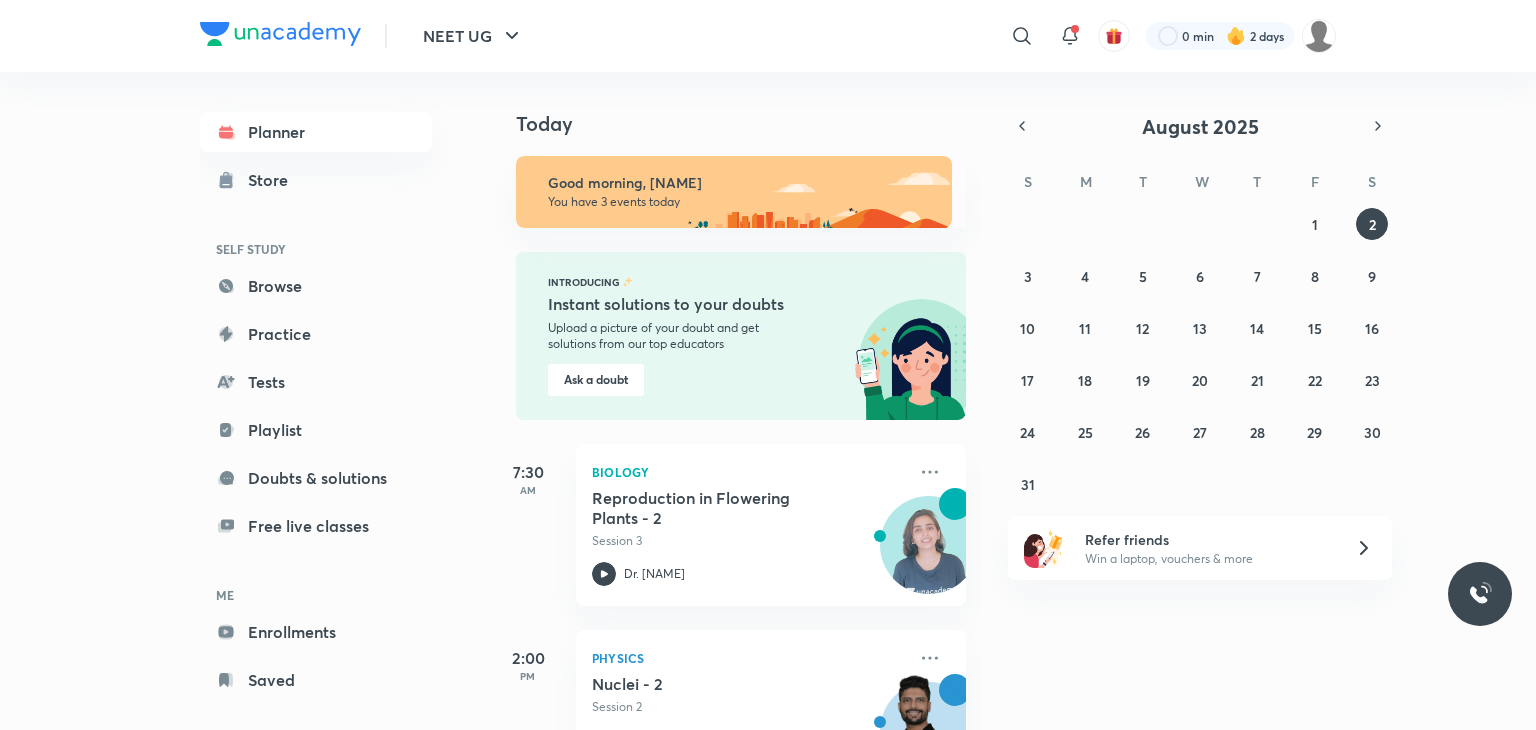 scroll, scrollTop: 0, scrollLeft: 0, axis: both 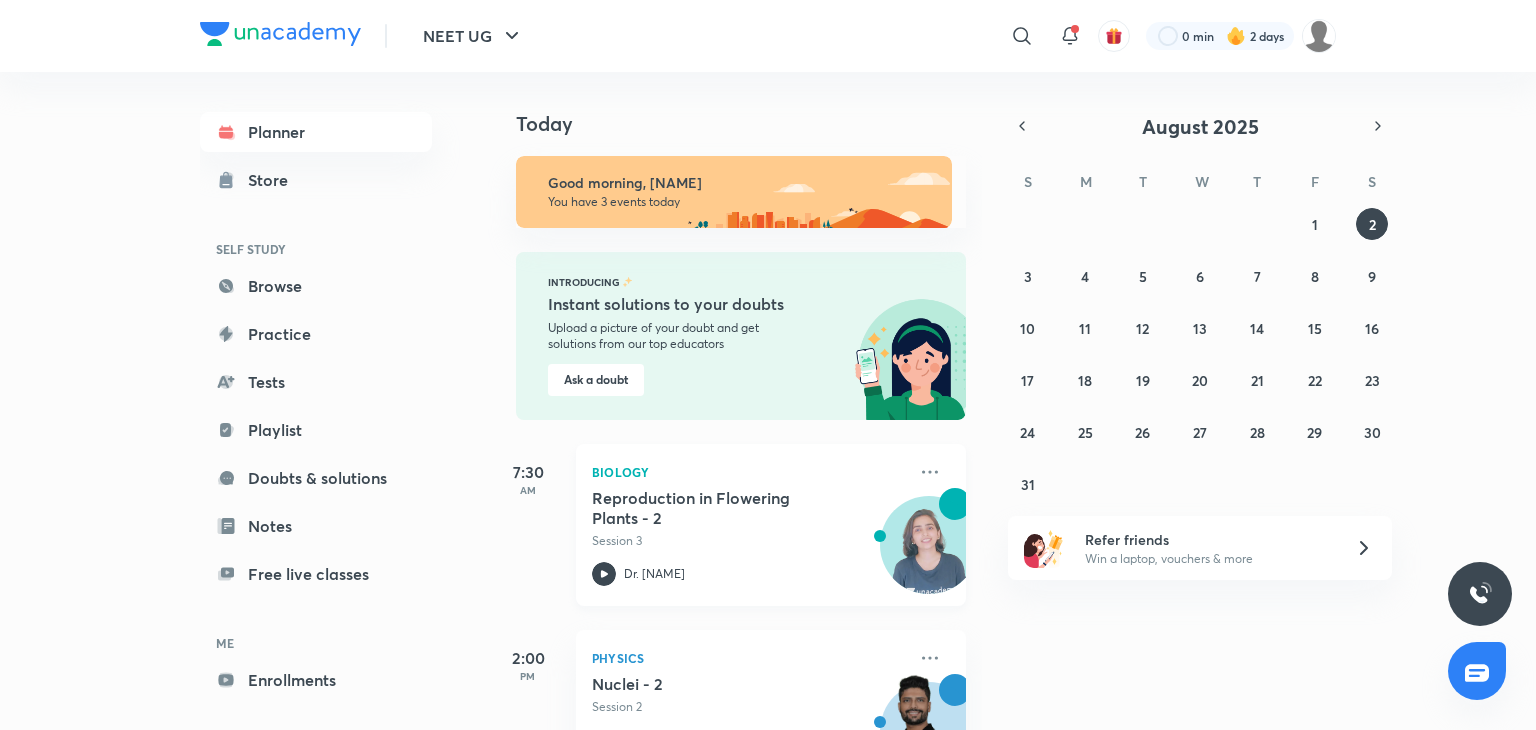 click on "Biology Reproduction in Flowering Plants - 2 Session 3 Dr. Rakshita Singh" at bounding box center (771, 525) 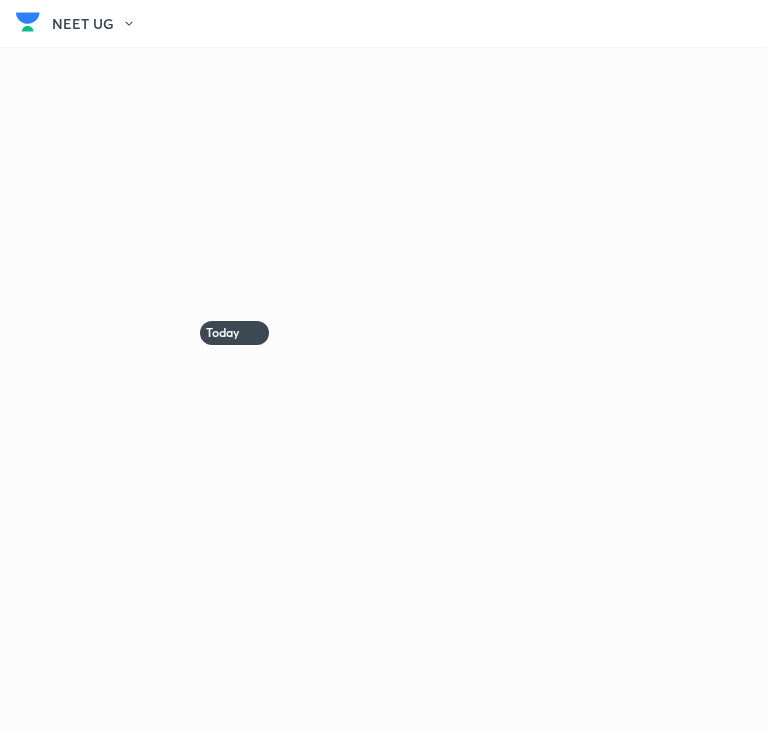scroll, scrollTop: 0, scrollLeft: 0, axis: both 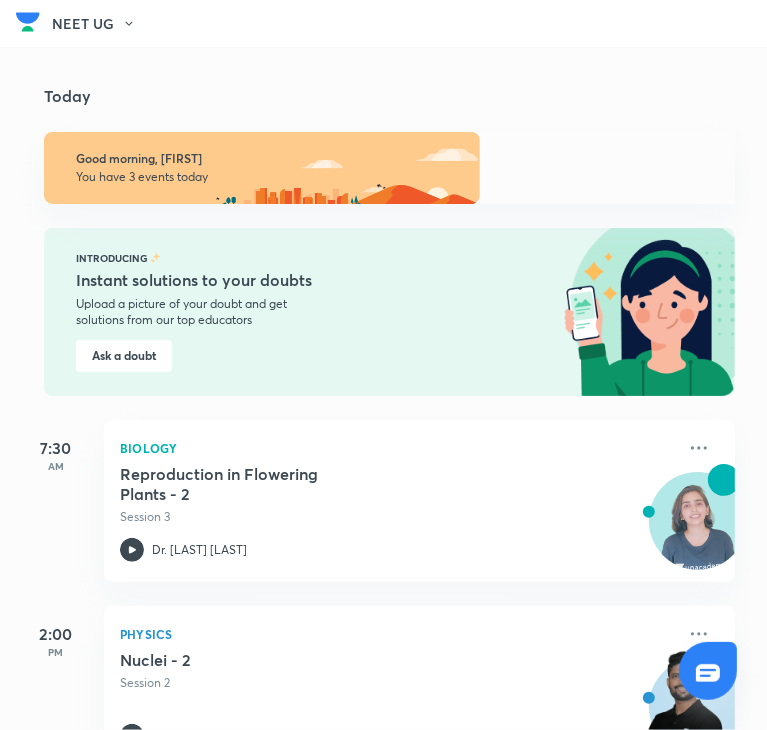 click on "Today" at bounding box center [385, 80] 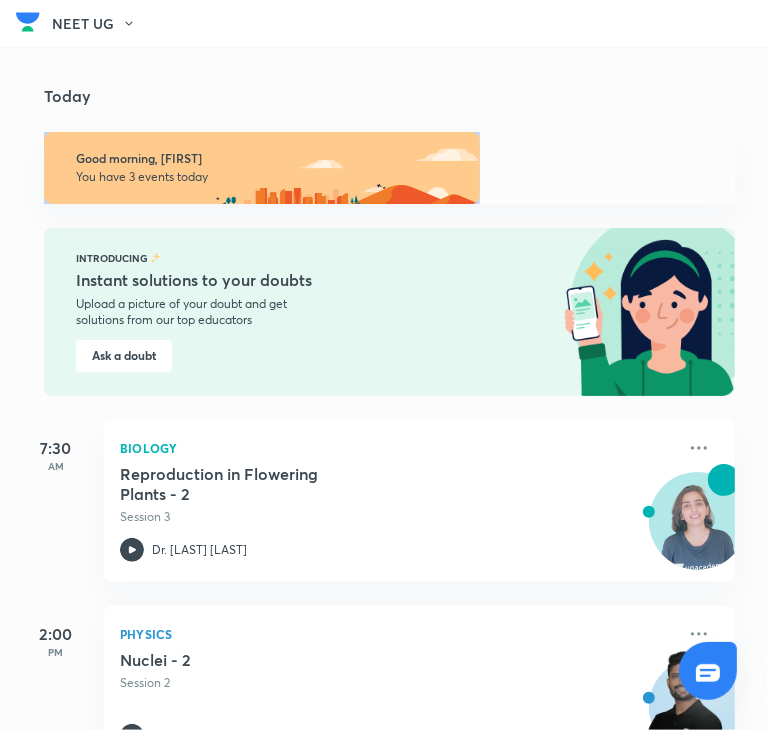 click on "Today" at bounding box center (385, 80) 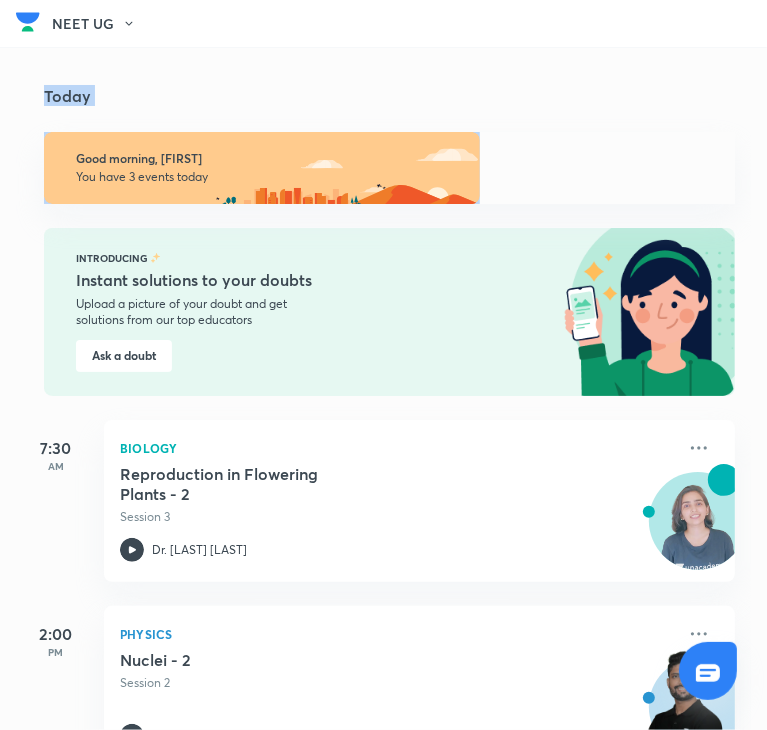 click on "Today" at bounding box center (385, 80) 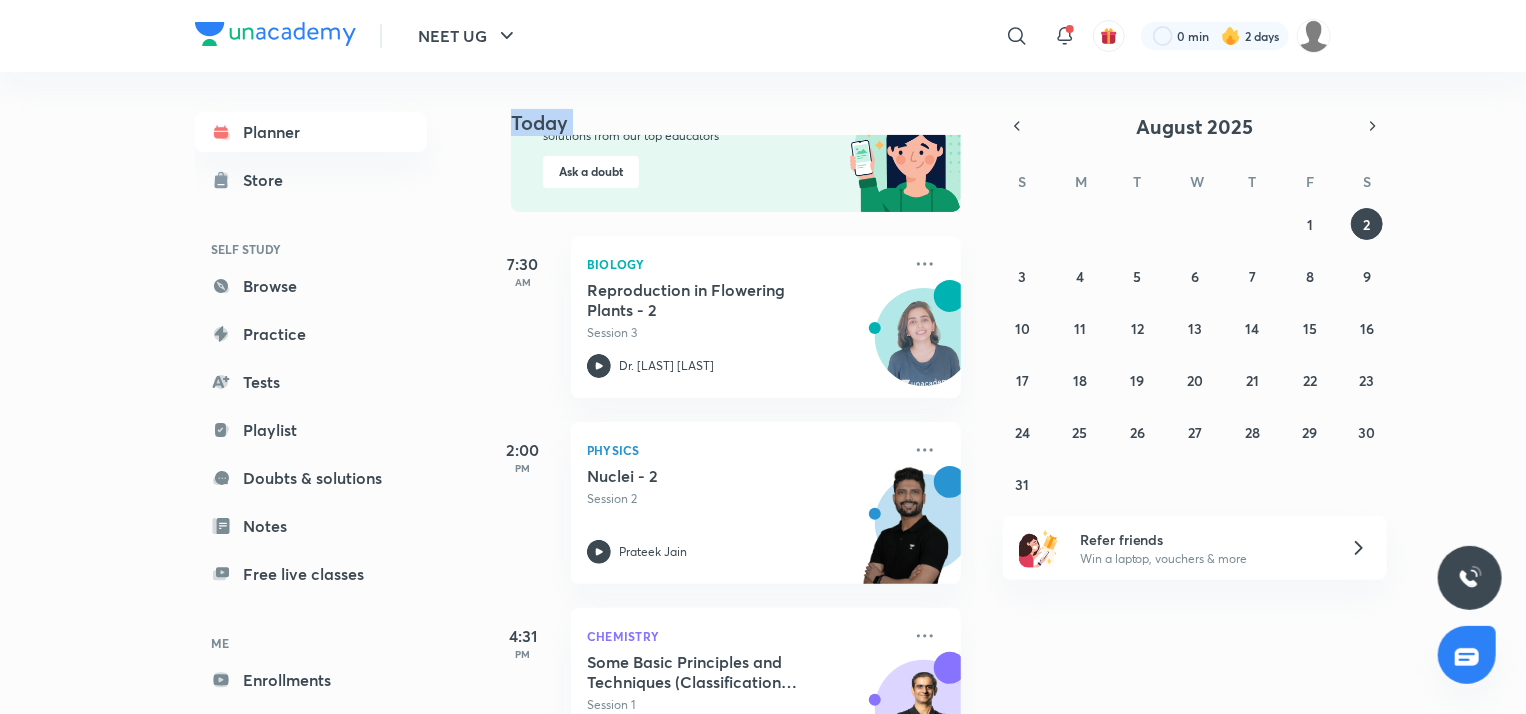 scroll, scrollTop: 256, scrollLeft: 0, axis: vertical 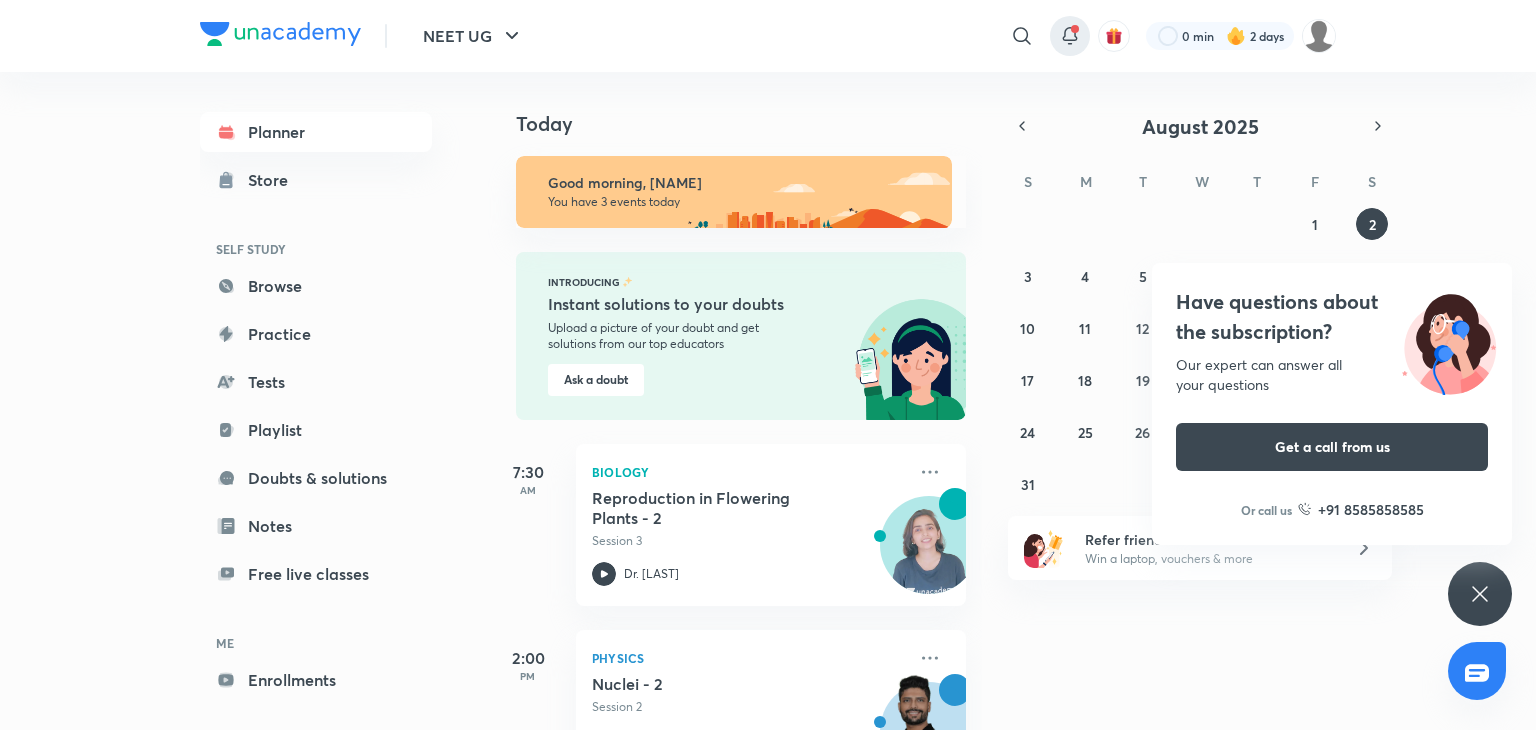 click at bounding box center (1075, 29) 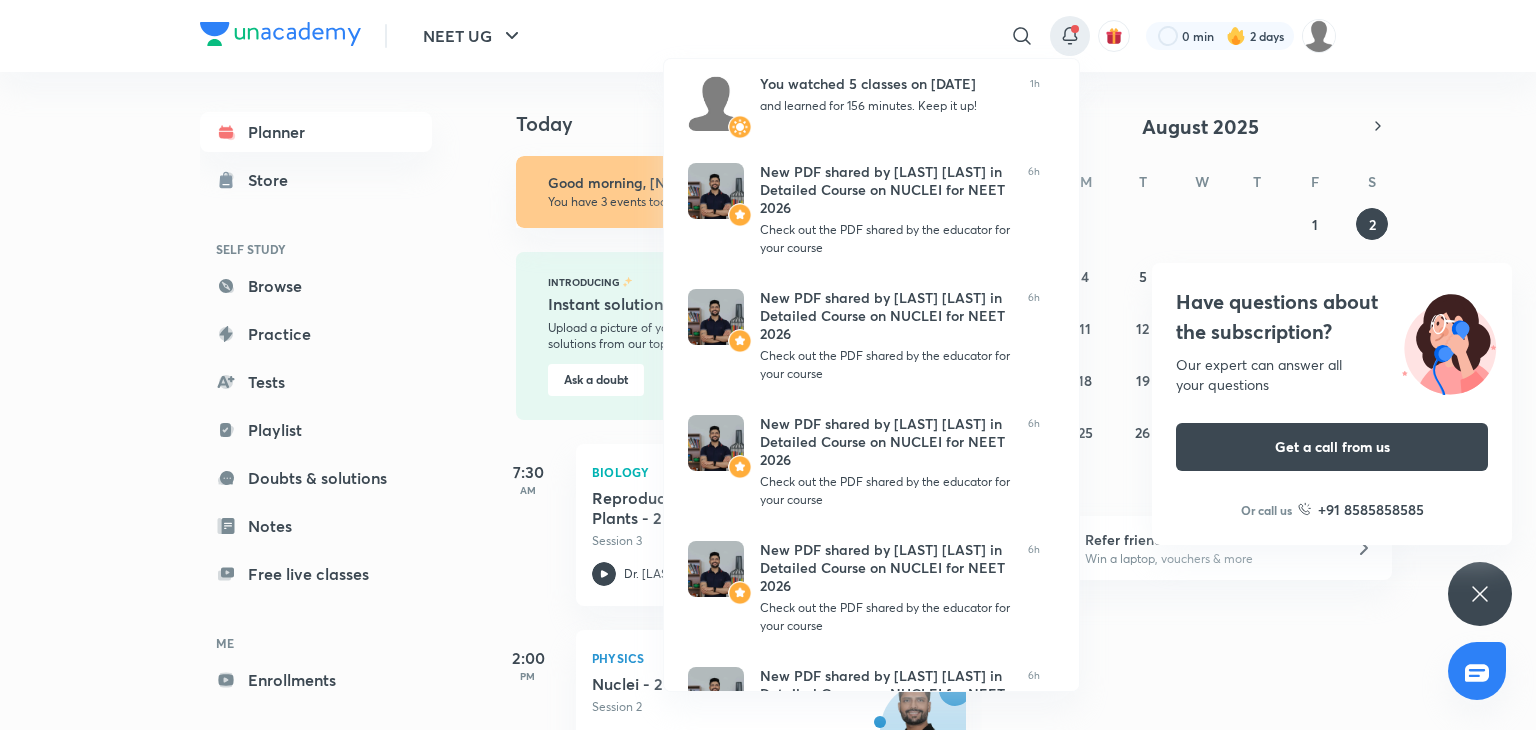 click at bounding box center [768, 365] 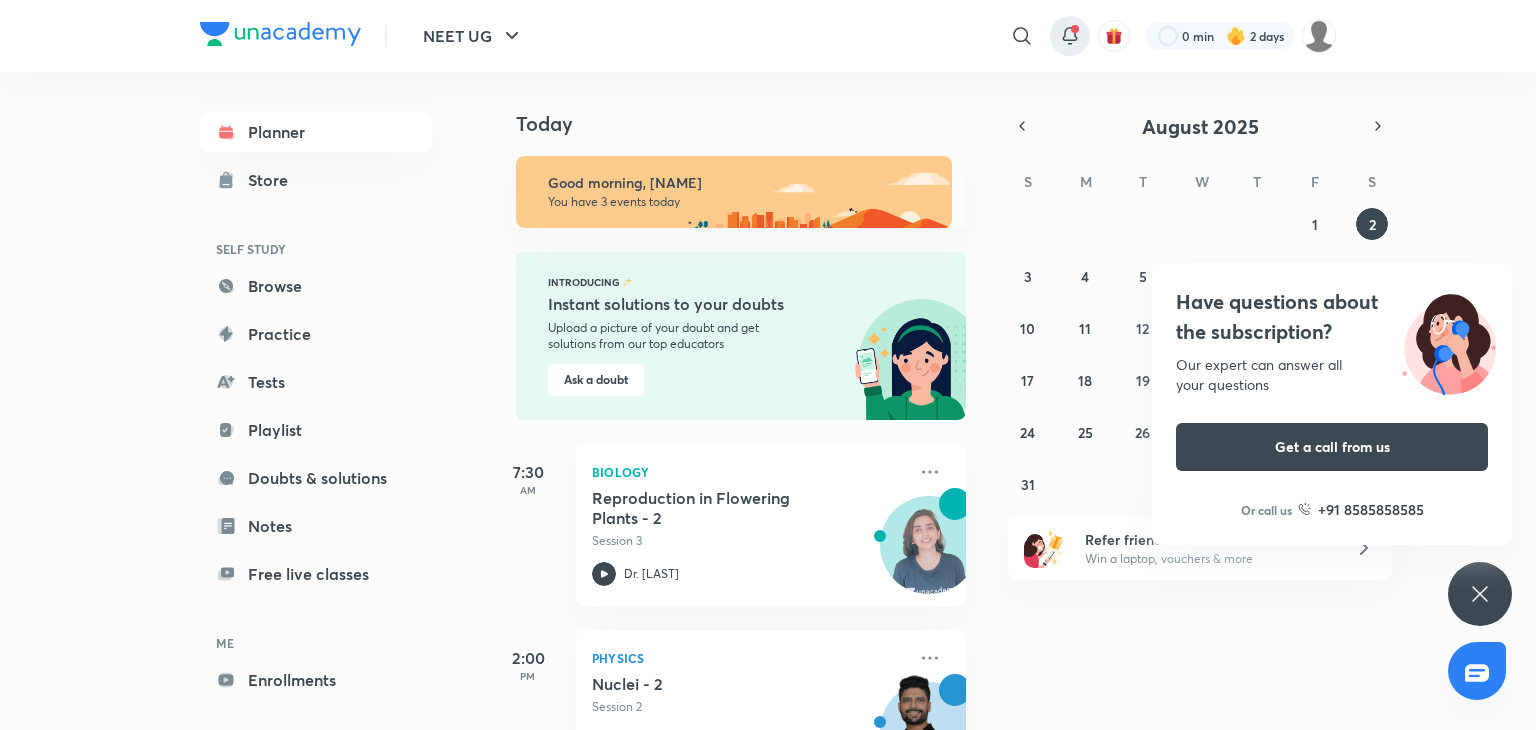 click at bounding box center (1075, 29) 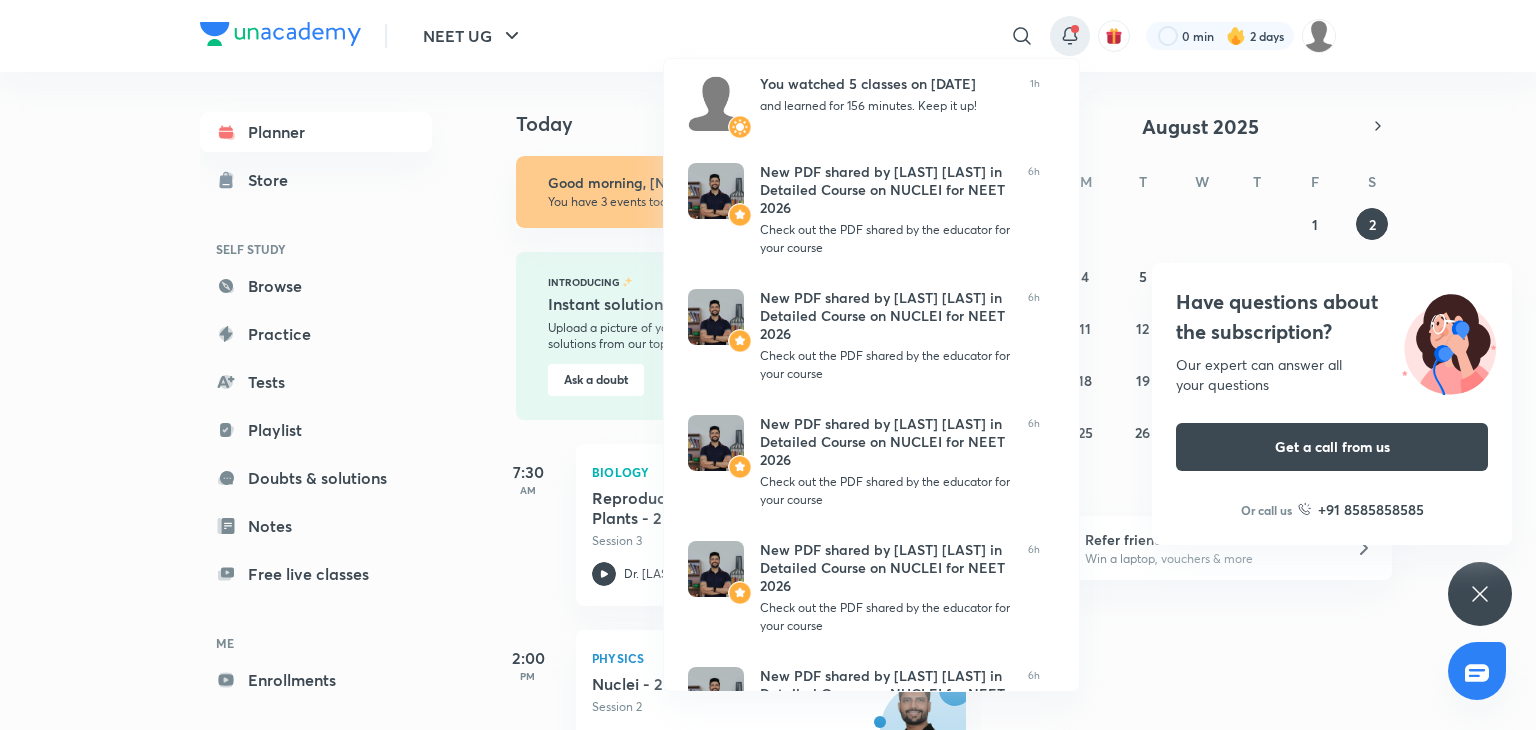 click at bounding box center [768, 365] 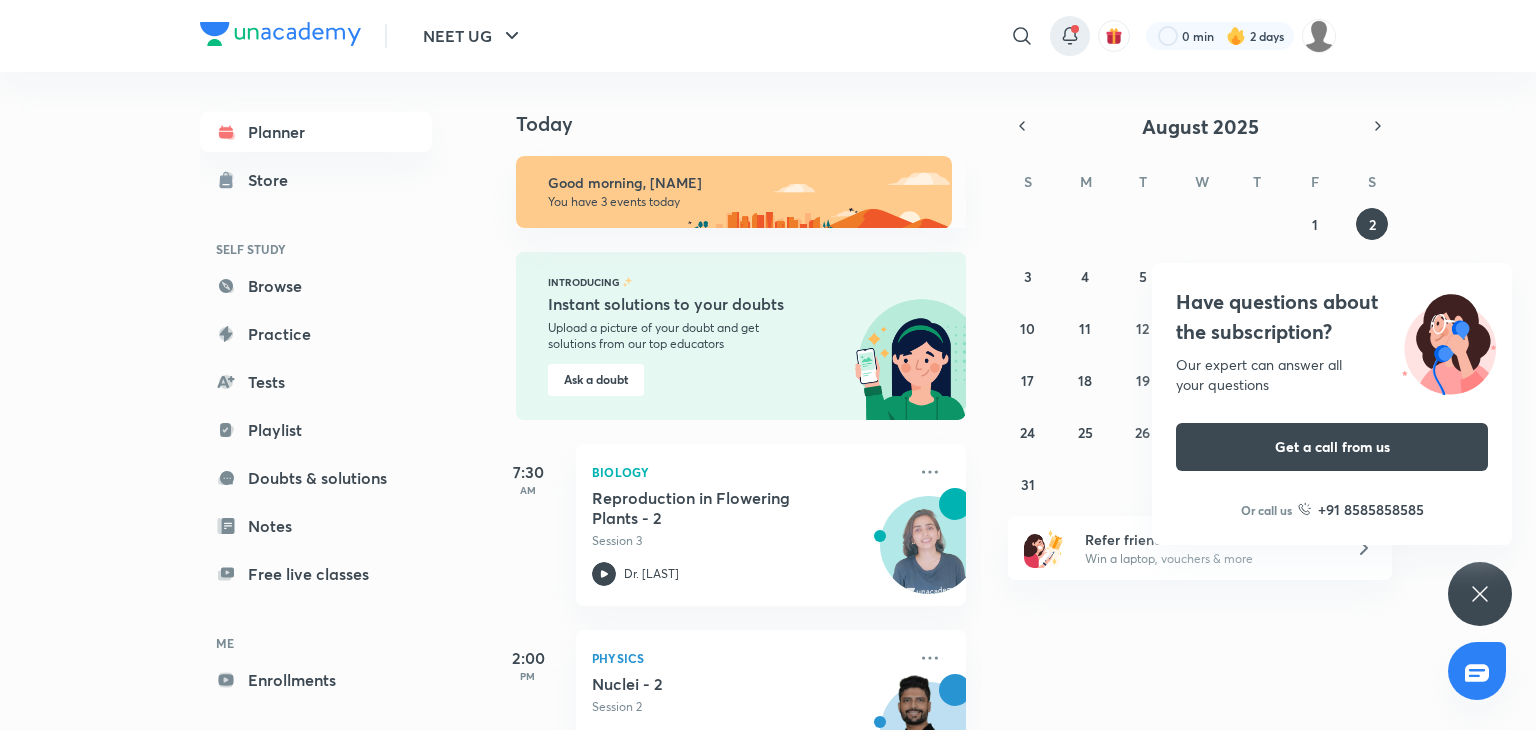 click at bounding box center [1075, 29] 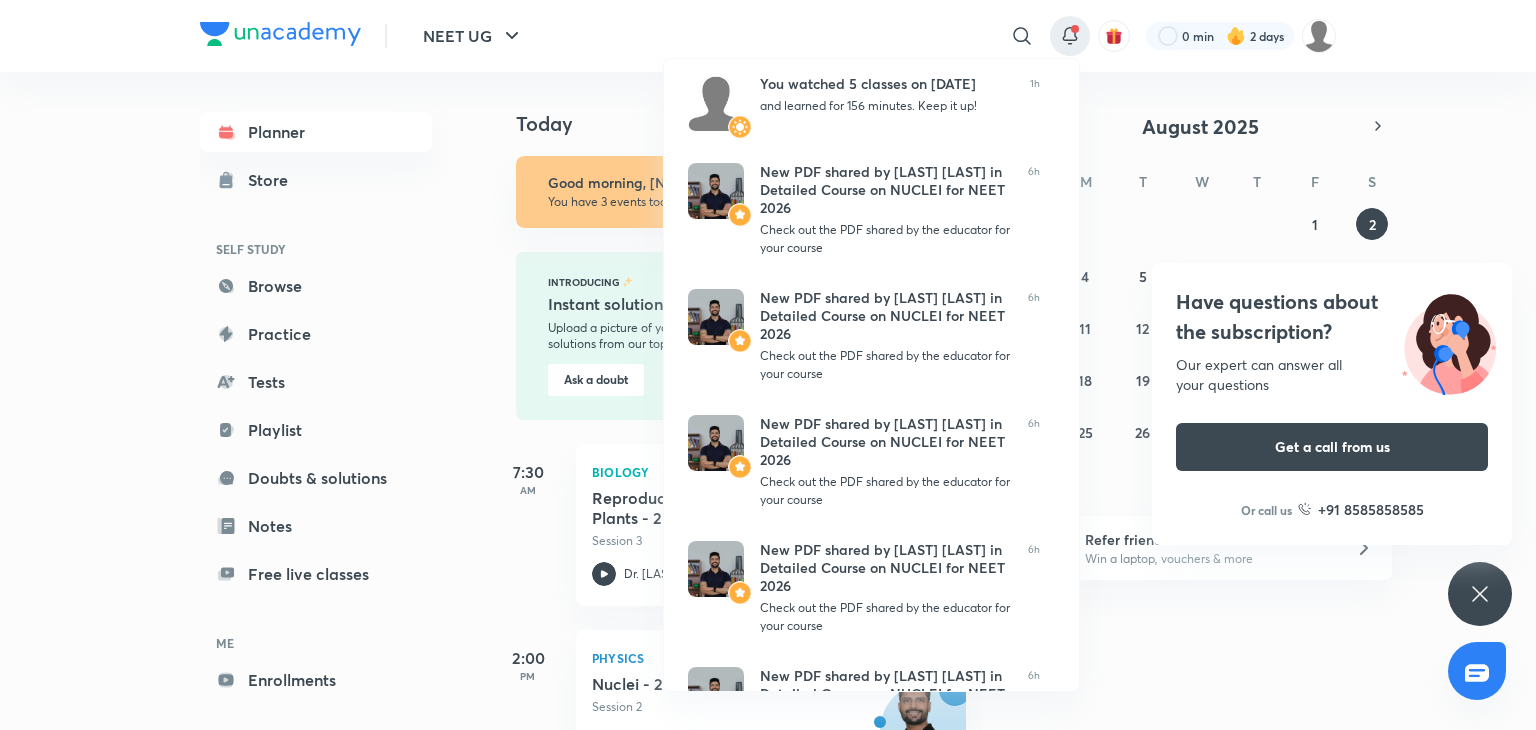 click at bounding box center (768, 365) 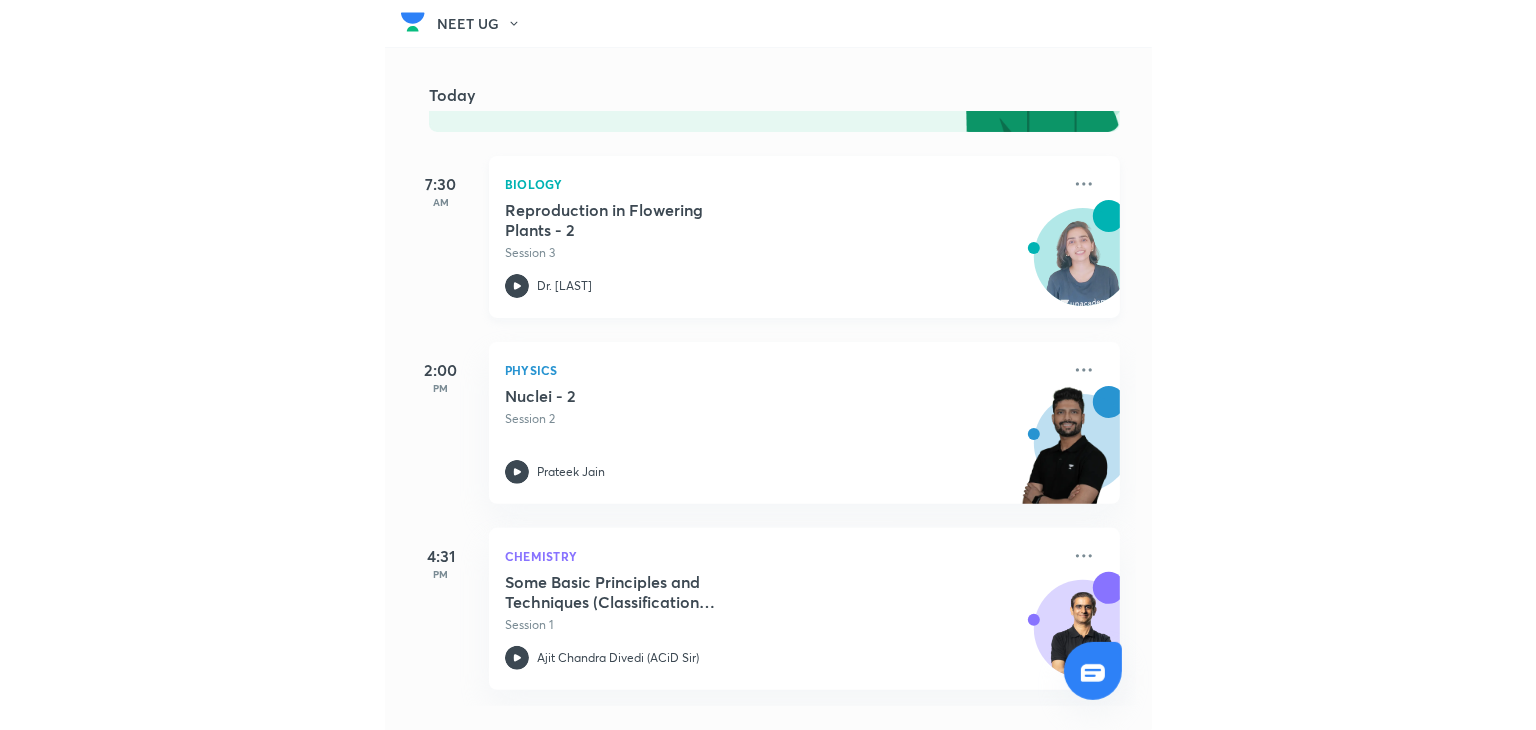 scroll, scrollTop: 279, scrollLeft: 20, axis: both 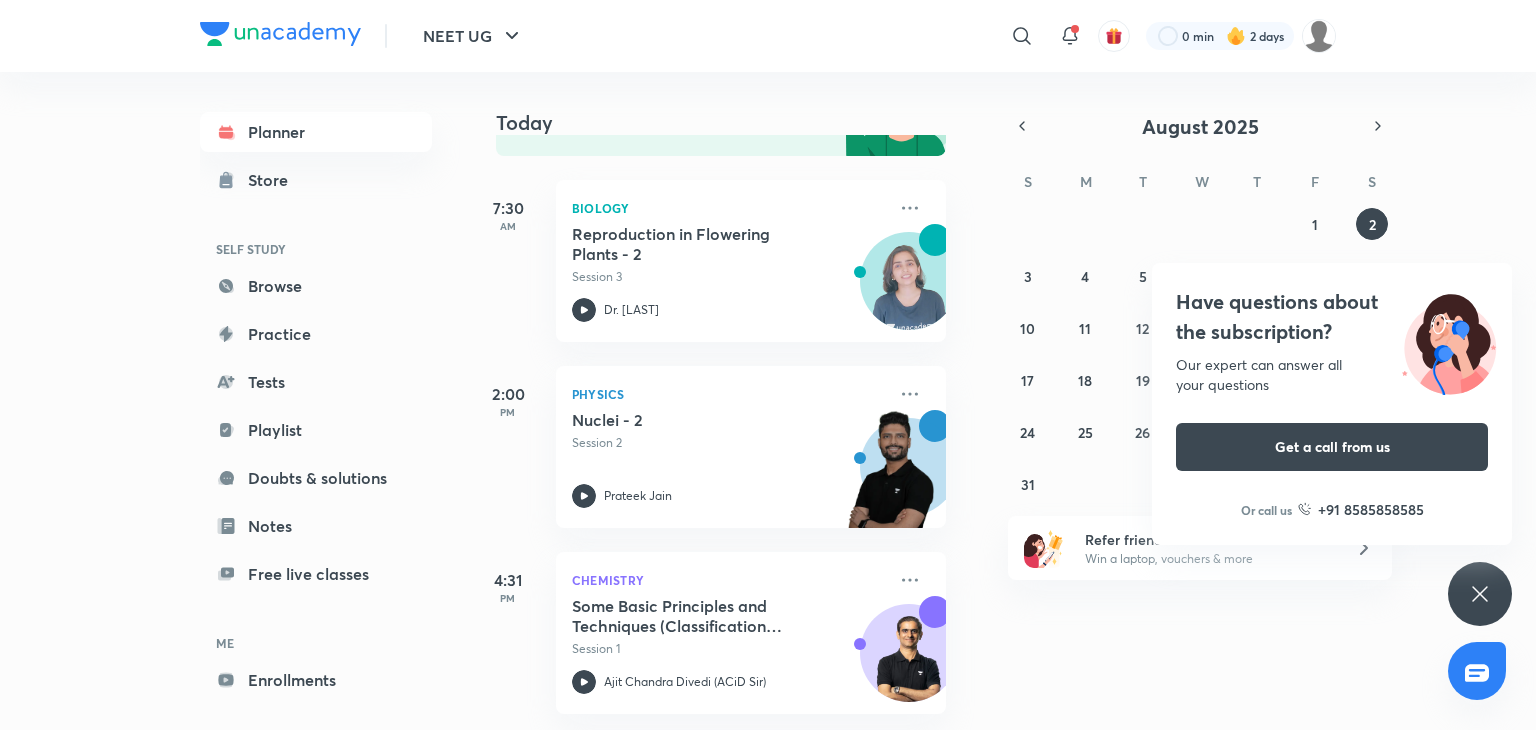 click on "Have questions about the subscription? Our expert can answer all your questions Get a call from us Or call us +91 8585858585" at bounding box center (1480, 594) 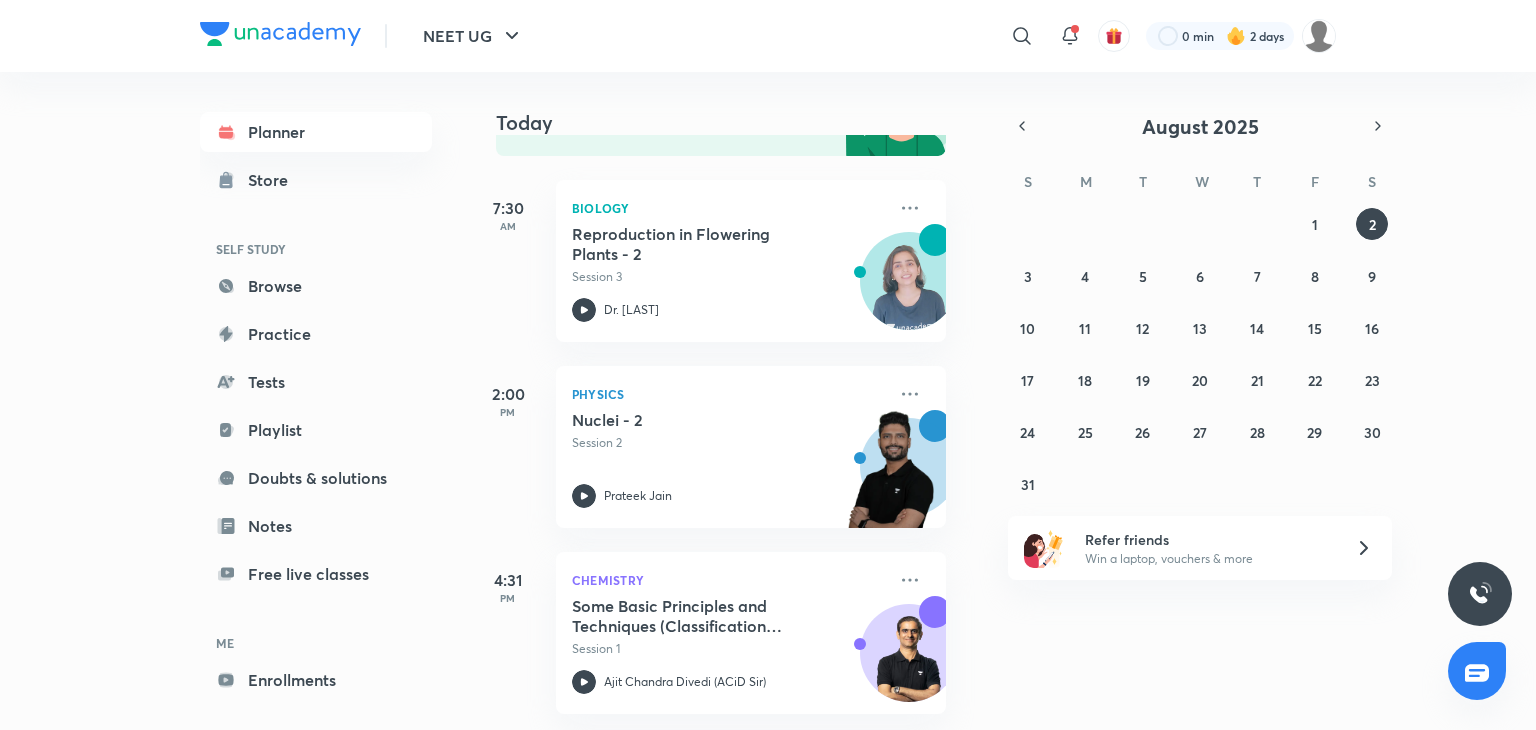 click on "Today Good morning, Tanya You have 3 events today Introducing Instant solutions to your doubts Upload a picture of your doubt and get solutions from our top educators Ask a doubt 7:30 AM Biology Reproduction in Flowering Plants - 2 Session 3 Dr. Rakshita Singh 2:00 PM Physics Nuclei - 2 Session 2 Prateek Jain 4:31 PM Chemistry Some Basic Principles and Techniques (Classification and Nomenclature) - 1 Session 1 Ajit Chandra Divedi (ACiD Sir)" at bounding box center [1010, 401] 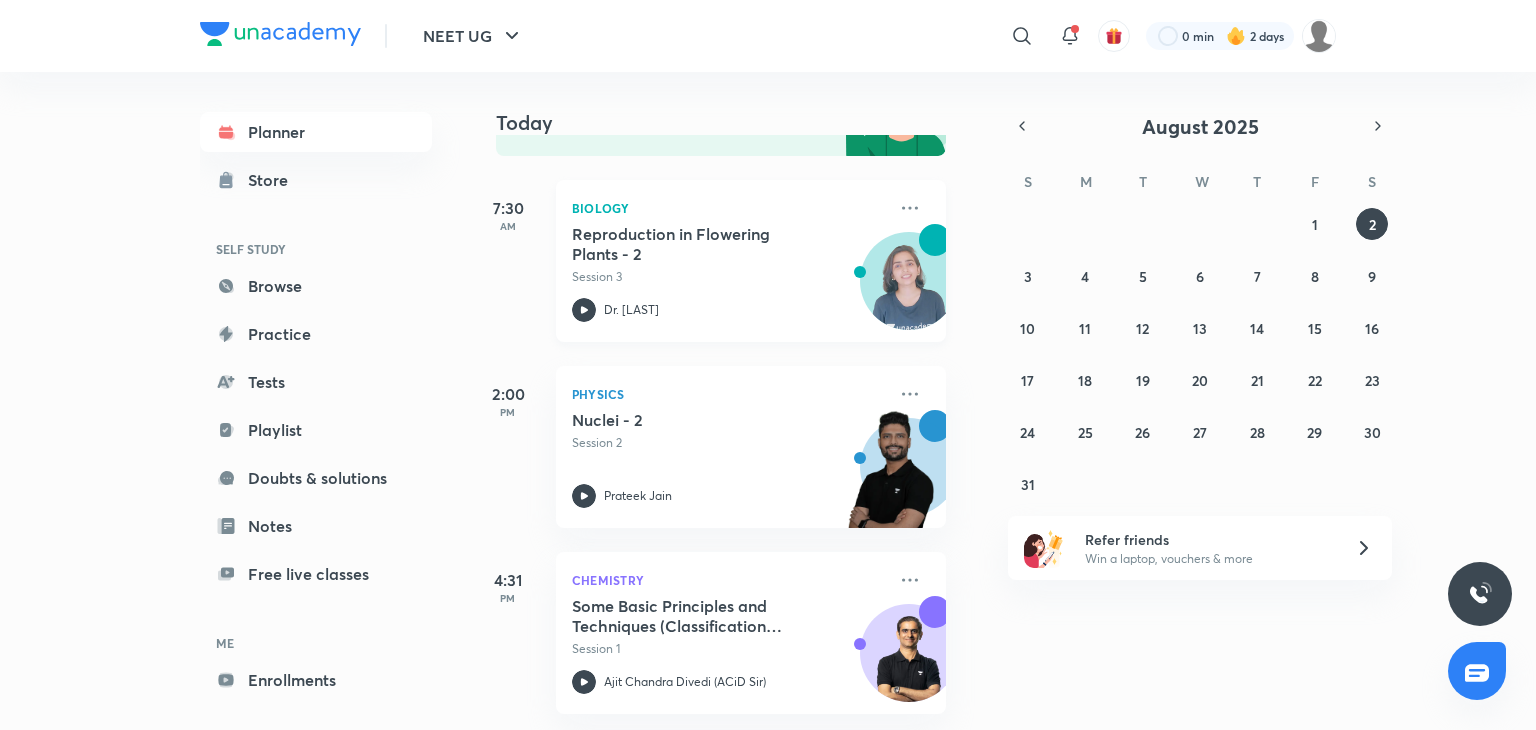 click 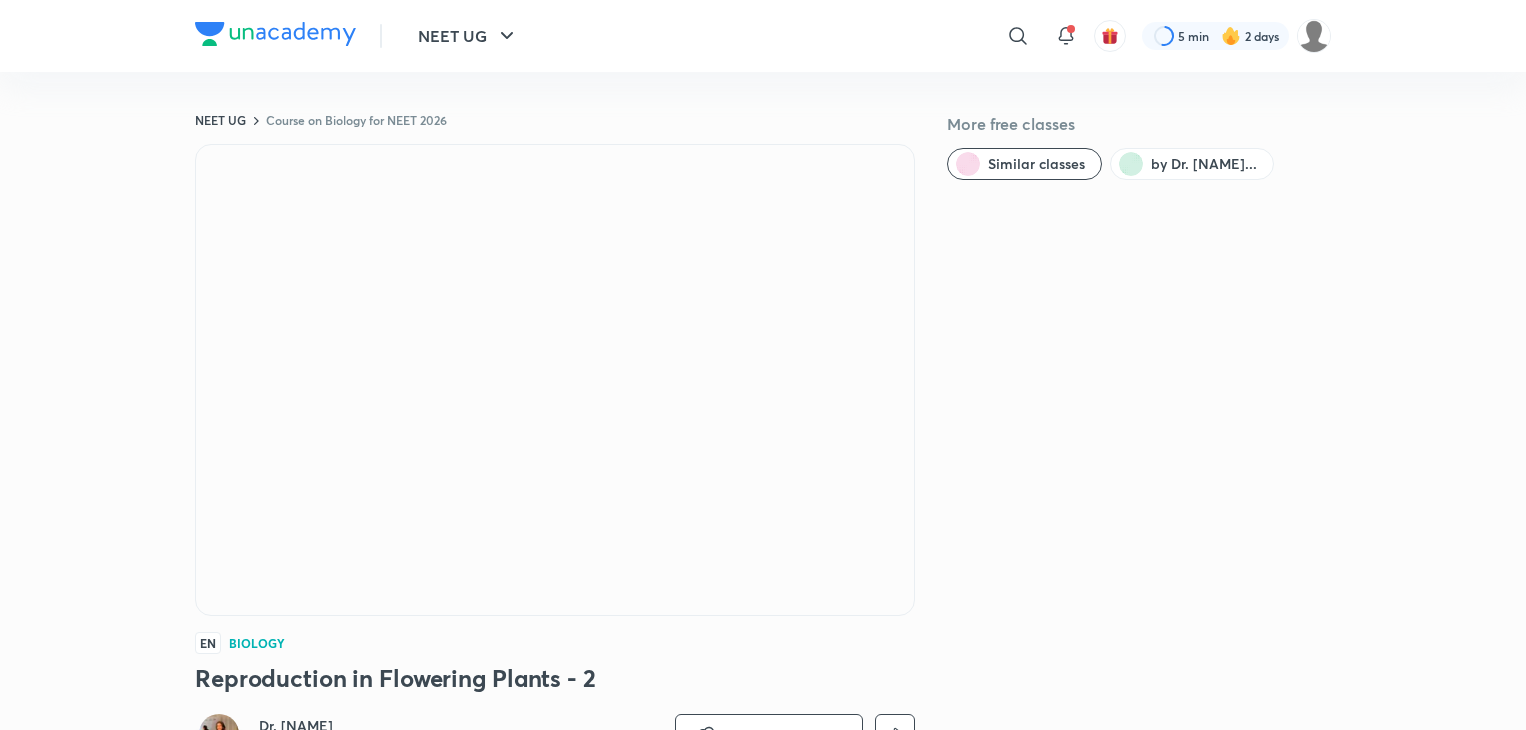 scroll, scrollTop: 0, scrollLeft: 0, axis: both 